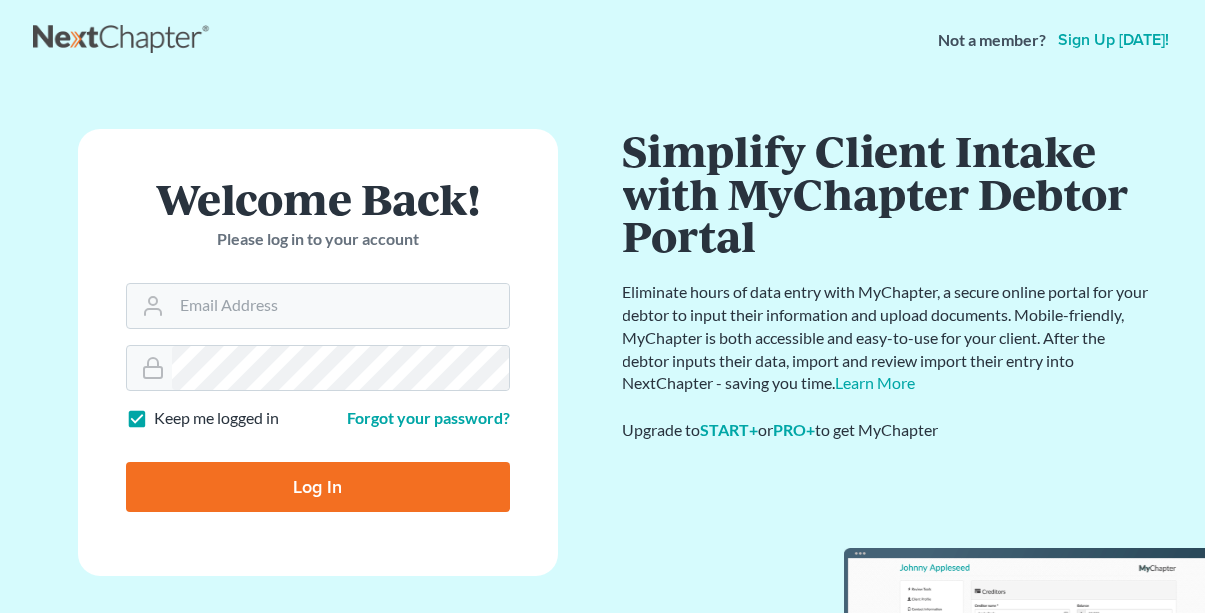 scroll, scrollTop: 0, scrollLeft: 0, axis: both 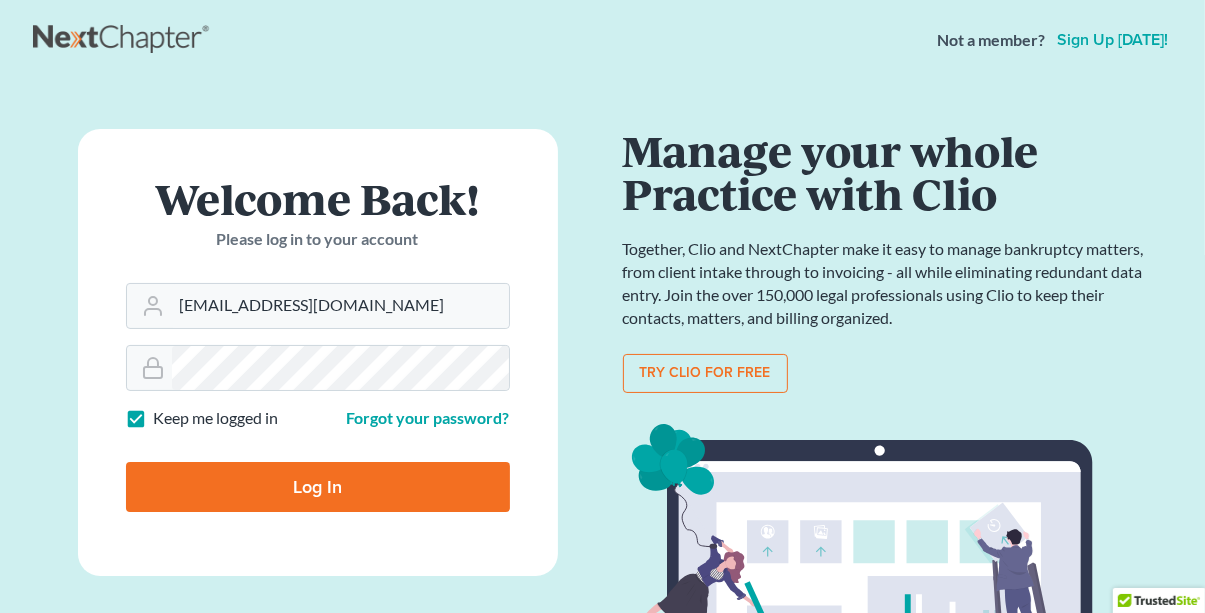 type on "[EMAIL_ADDRESS][DOMAIN_NAME]" 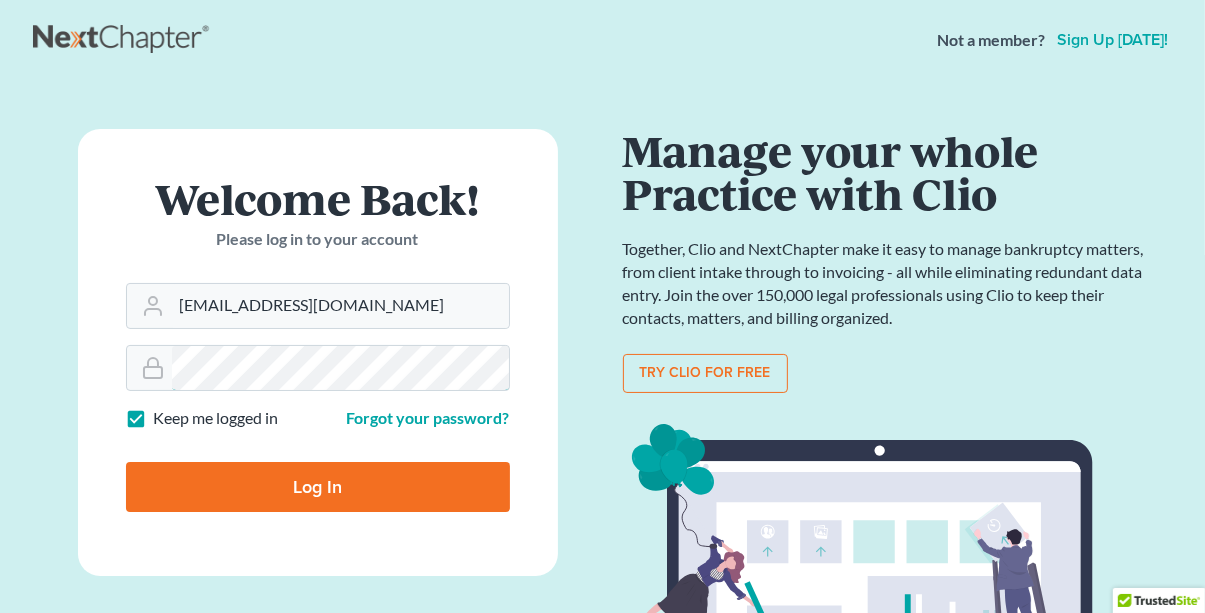 click on "Log In" at bounding box center (318, 487) 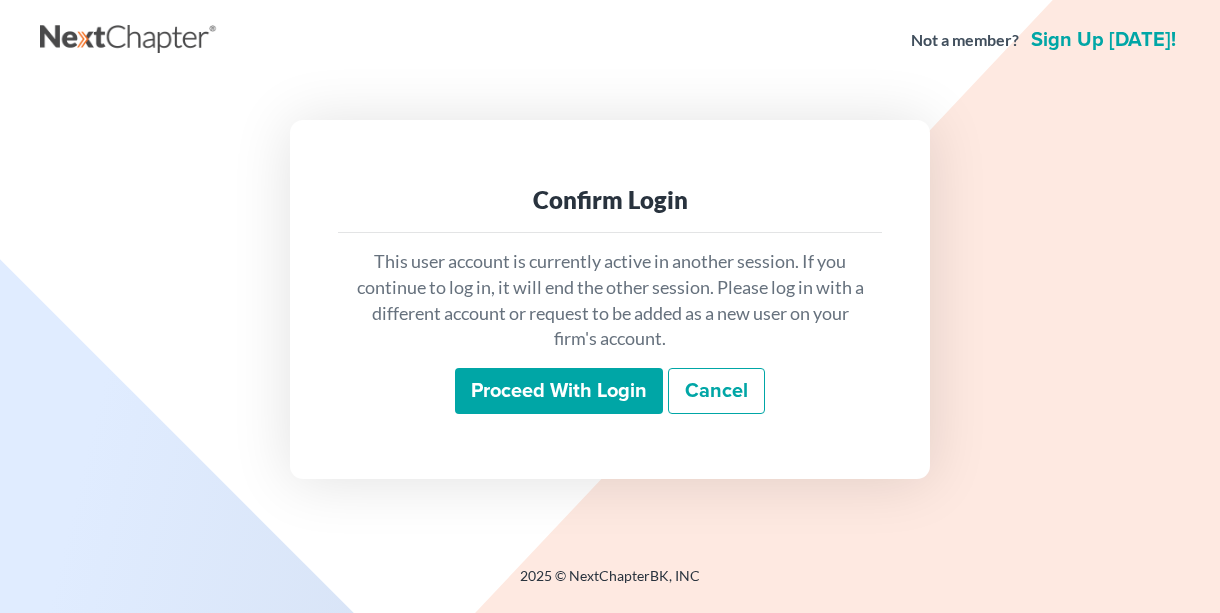 scroll, scrollTop: 0, scrollLeft: 0, axis: both 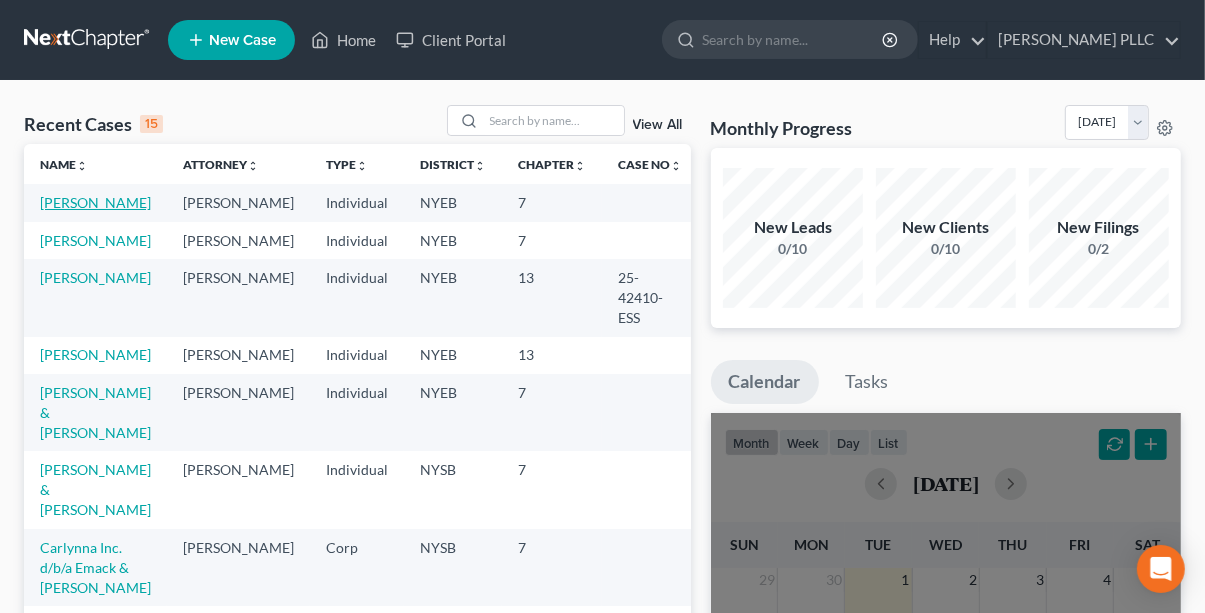 click on "[PERSON_NAME]" at bounding box center [95, 202] 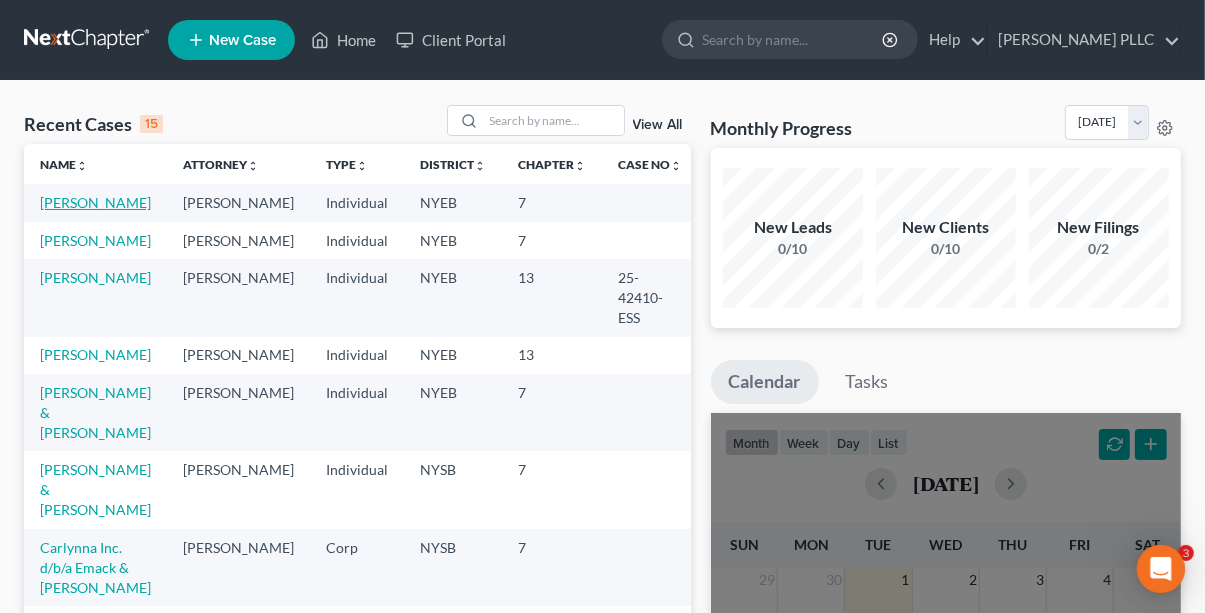 scroll, scrollTop: 0, scrollLeft: 0, axis: both 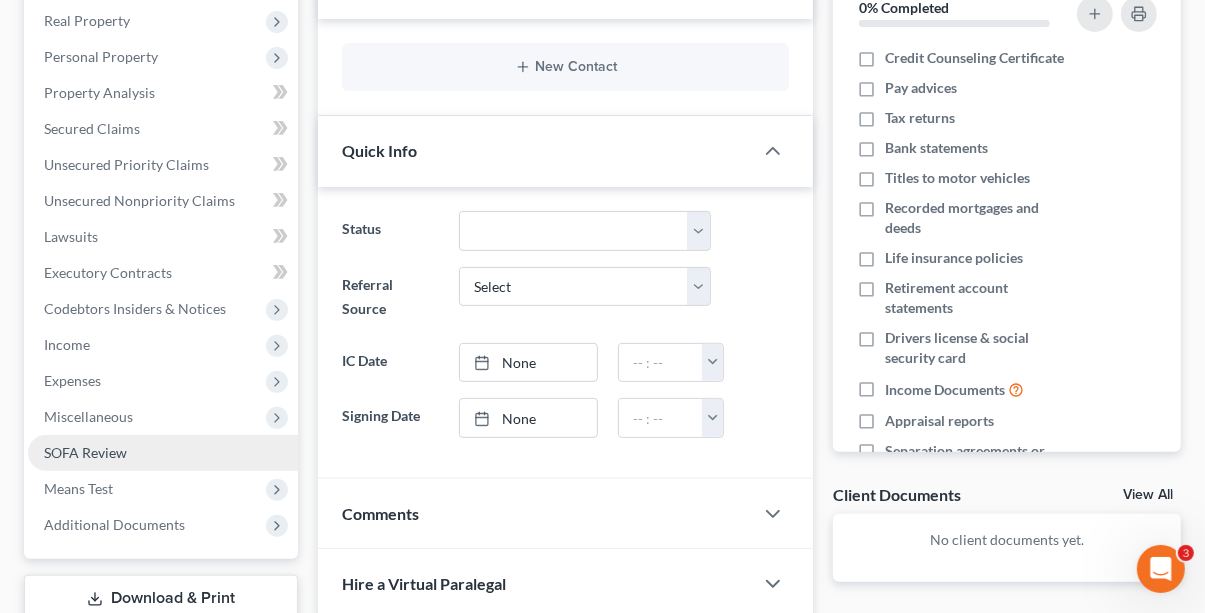 click on "SOFA Review" at bounding box center (85, 452) 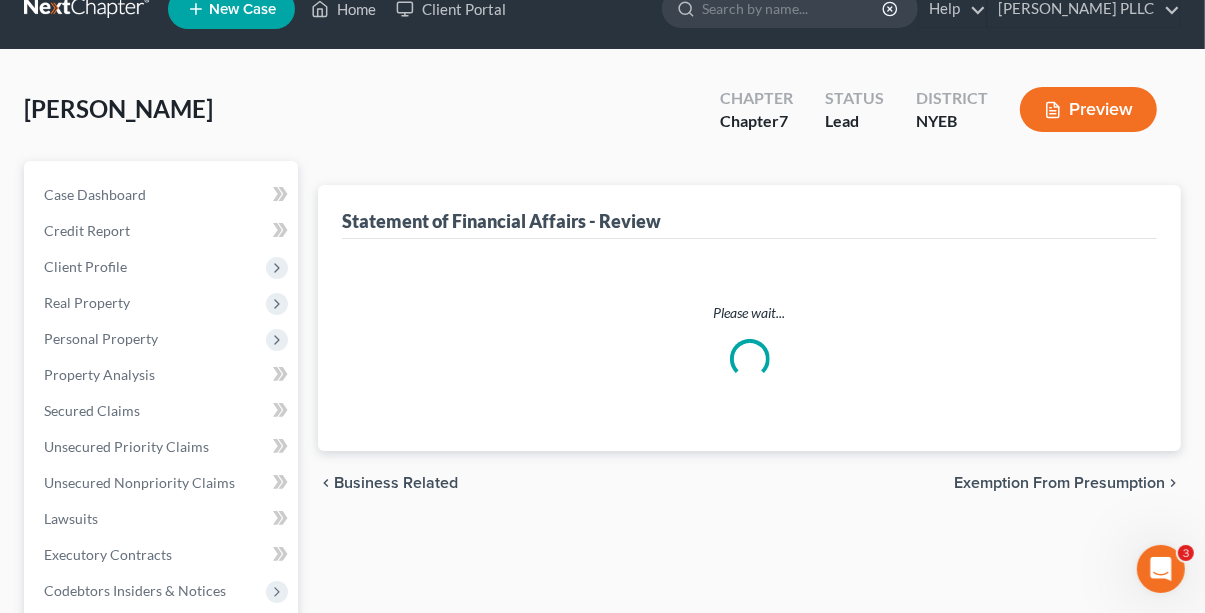 scroll, scrollTop: 0, scrollLeft: 0, axis: both 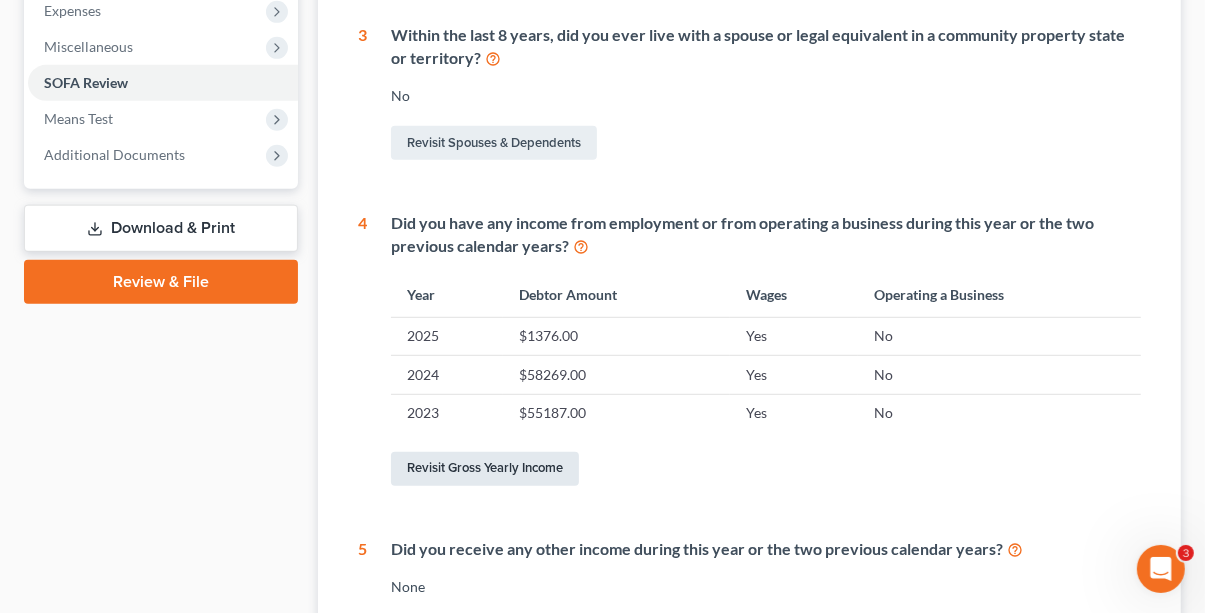 click on "Revisit Gross Yearly Income" at bounding box center (485, 469) 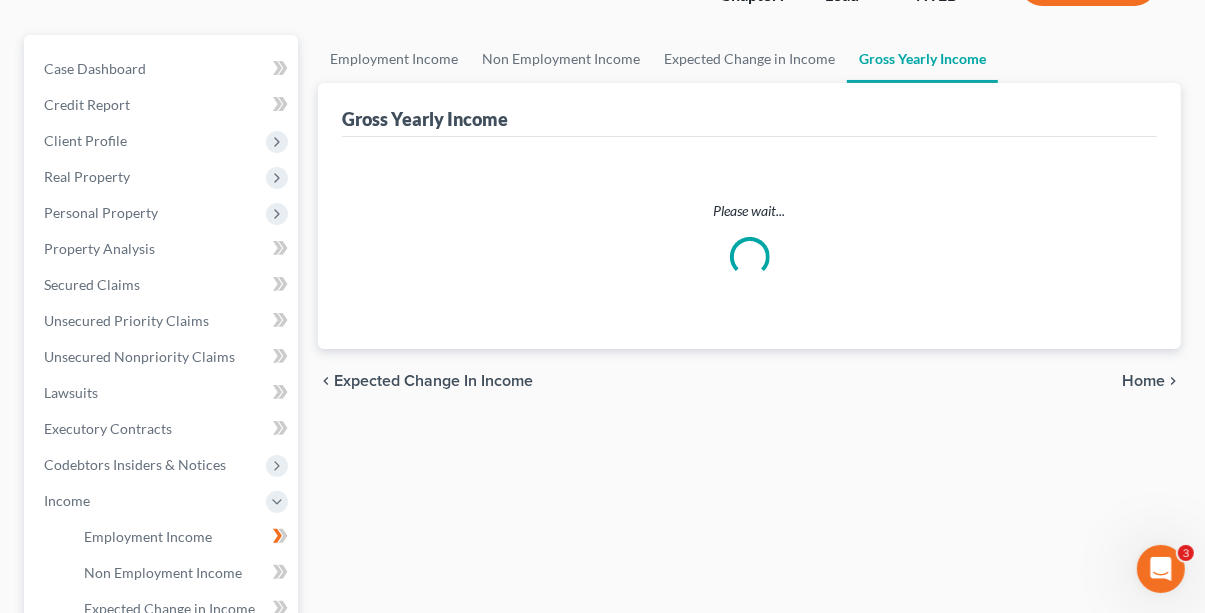 scroll, scrollTop: 0, scrollLeft: 0, axis: both 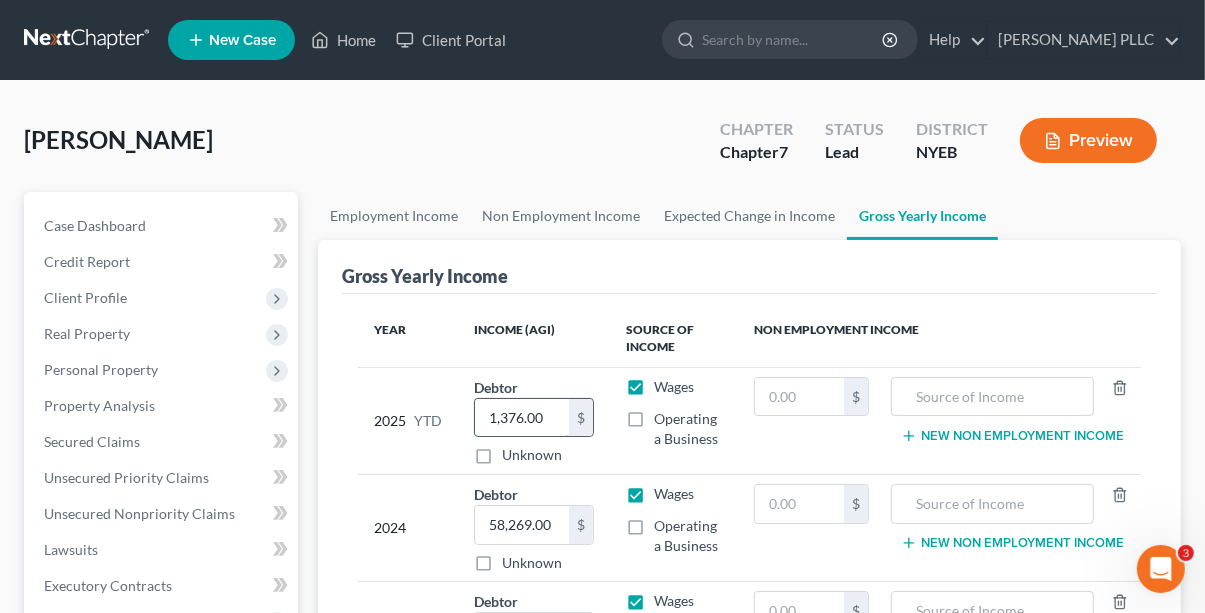 click on "1,376.00" at bounding box center [521, 418] 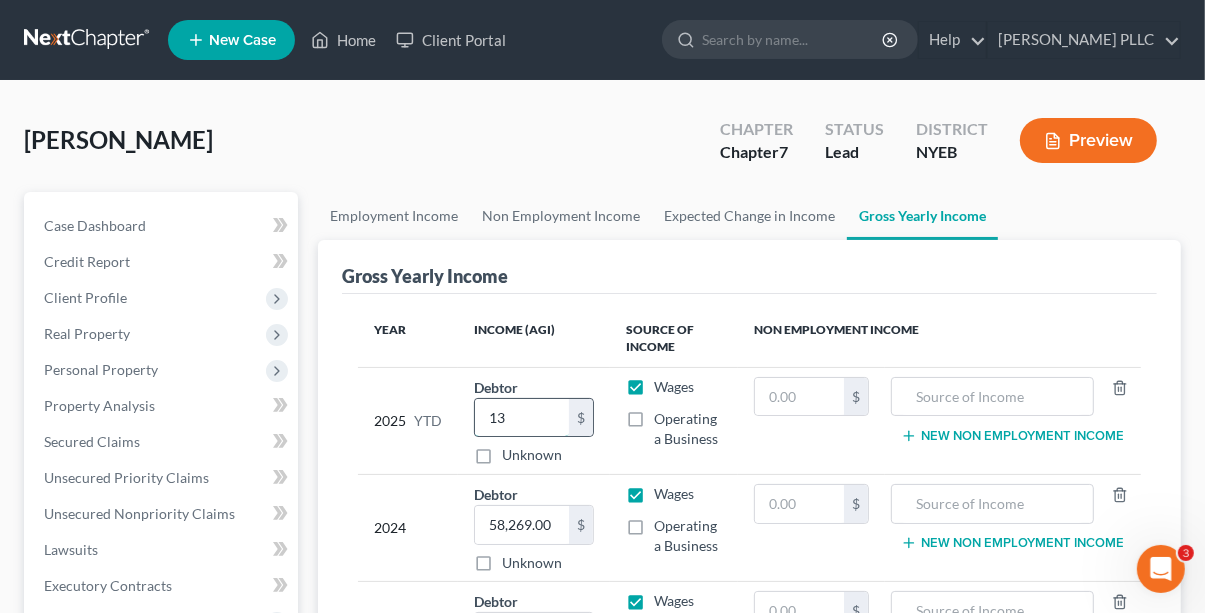 type on "1" 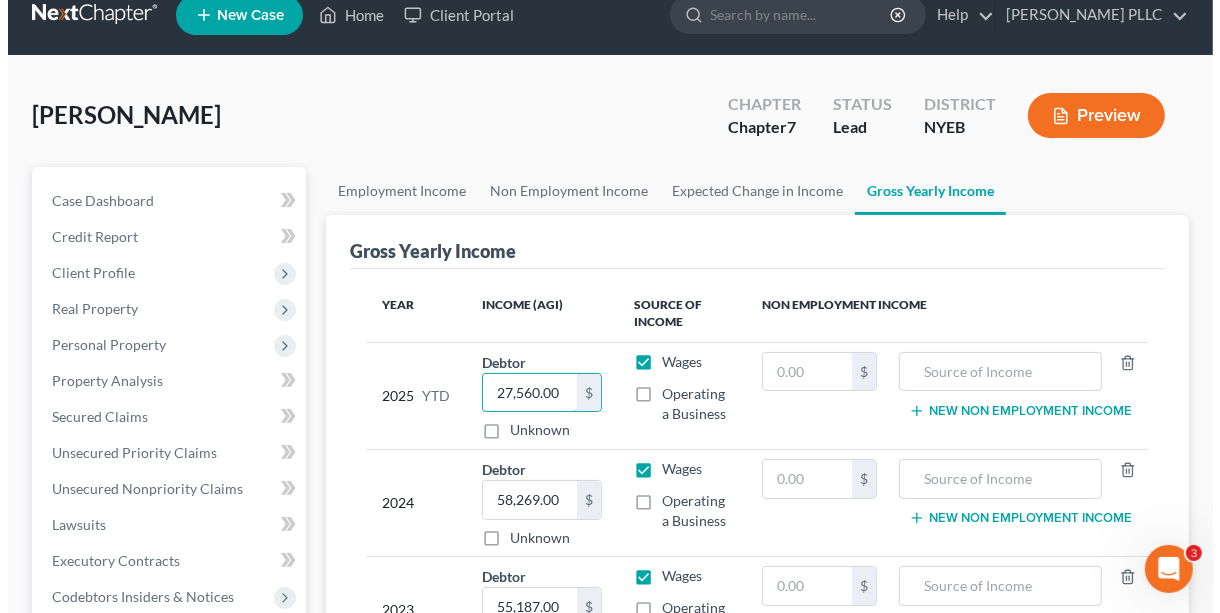 scroll, scrollTop: 20, scrollLeft: 0, axis: vertical 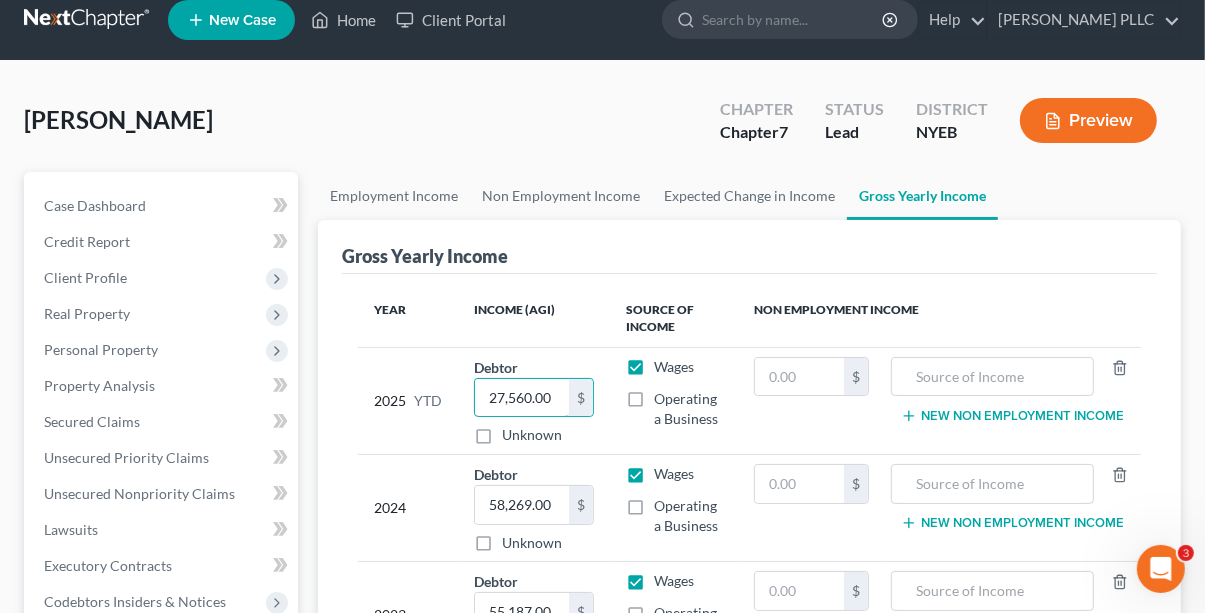 type on "27,560.00" 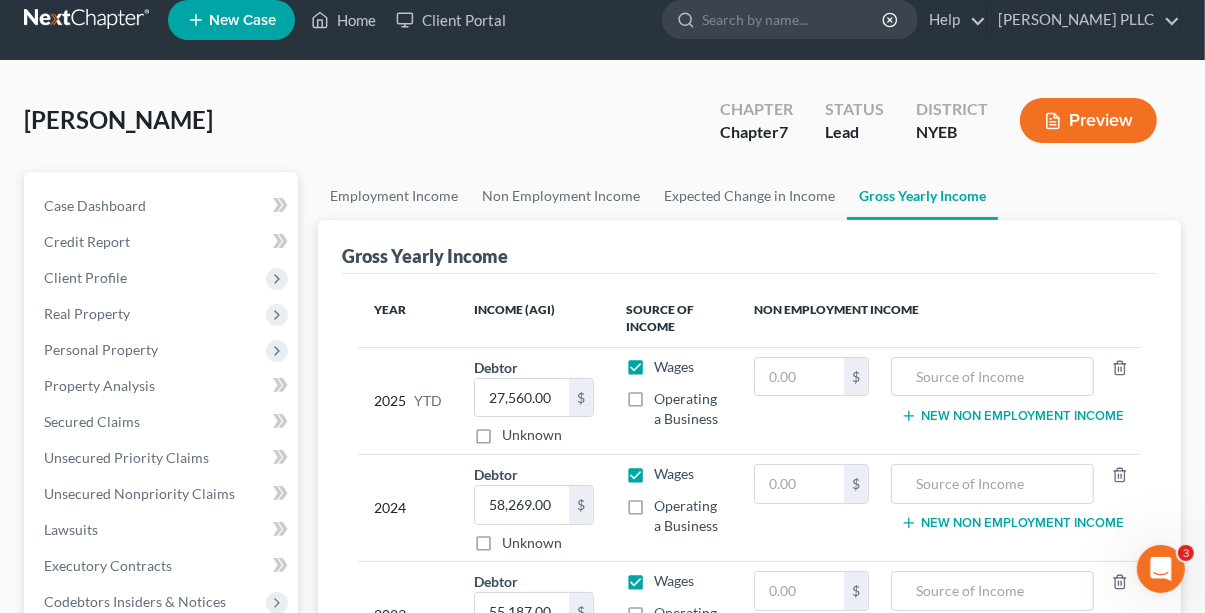 click on "Preview" at bounding box center (1088, 120) 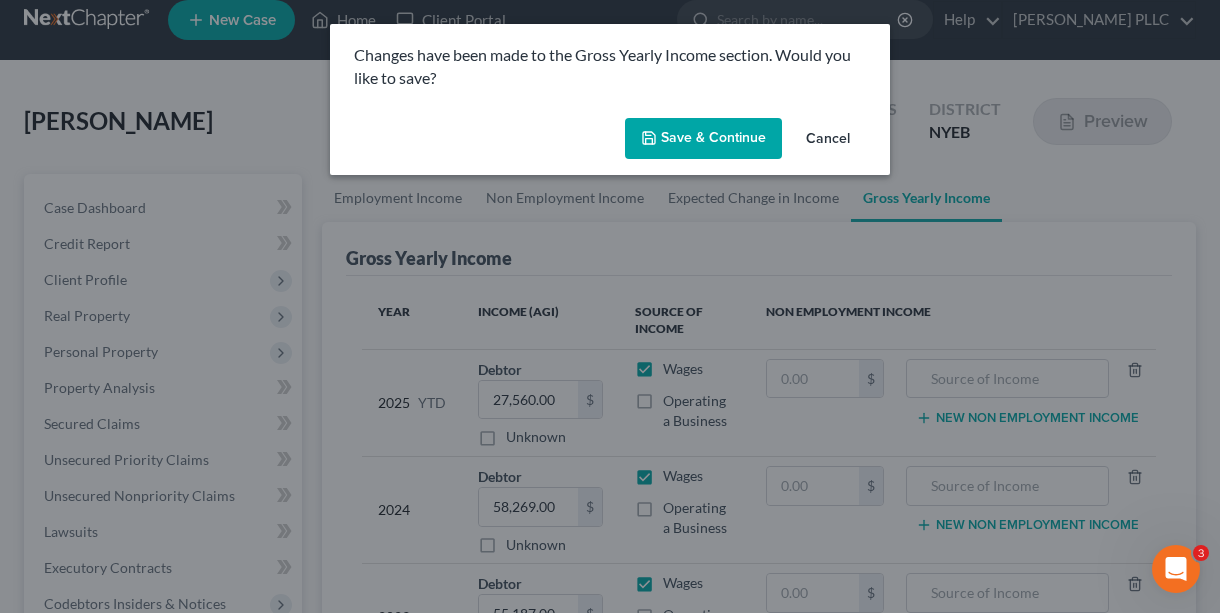 click on "Save & Continue" at bounding box center [703, 139] 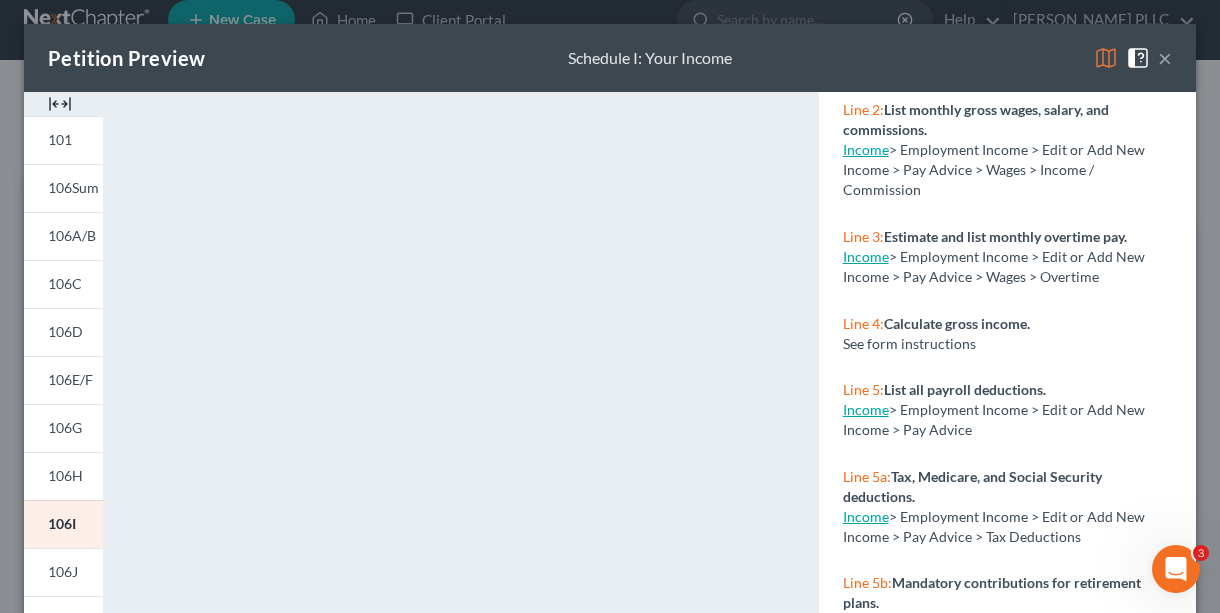 scroll, scrollTop: 224, scrollLeft: 0, axis: vertical 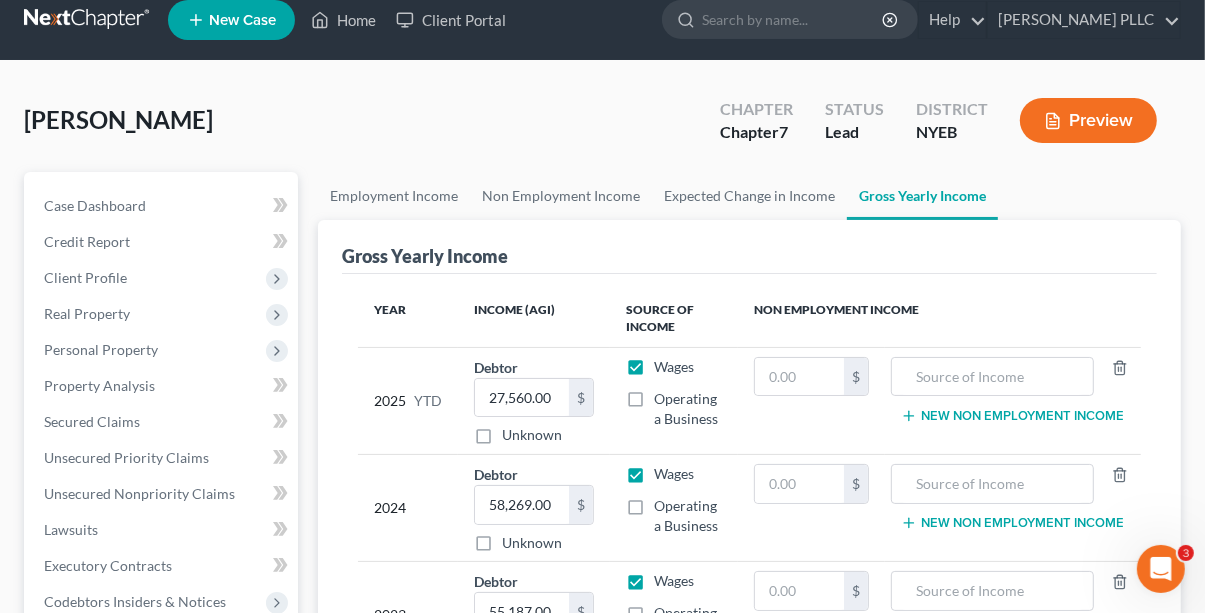 drag, startPoint x: 1208, startPoint y: 243, endPoint x: 1218, endPoint y: 323, distance: 80.622574 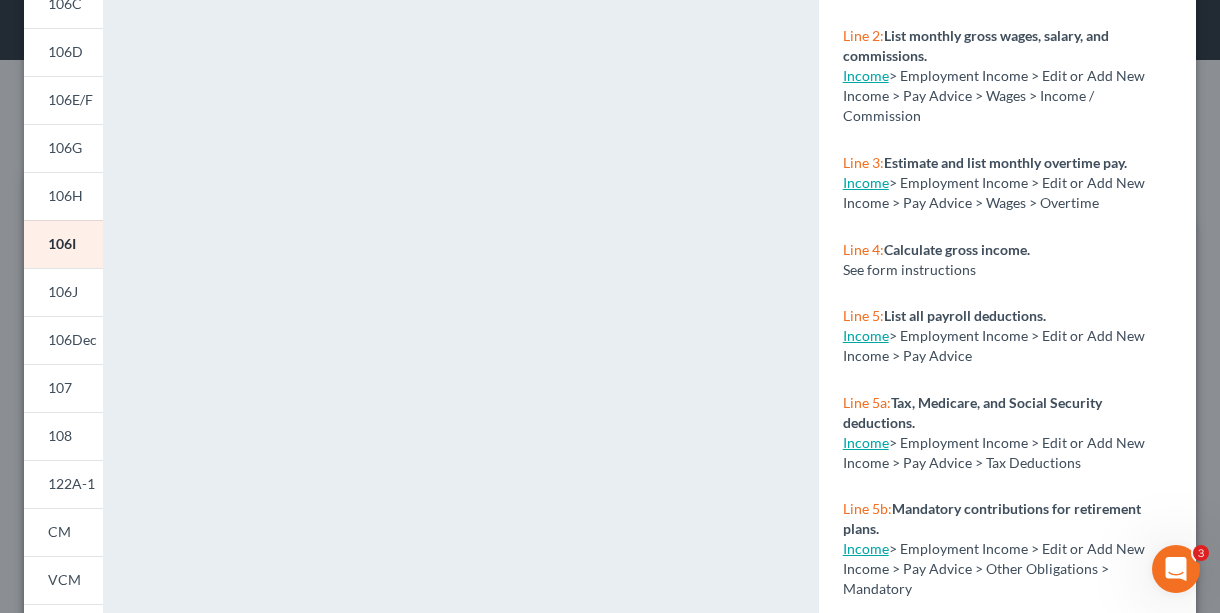 scroll, scrollTop: 288, scrollLeft: 0, axis: vertical 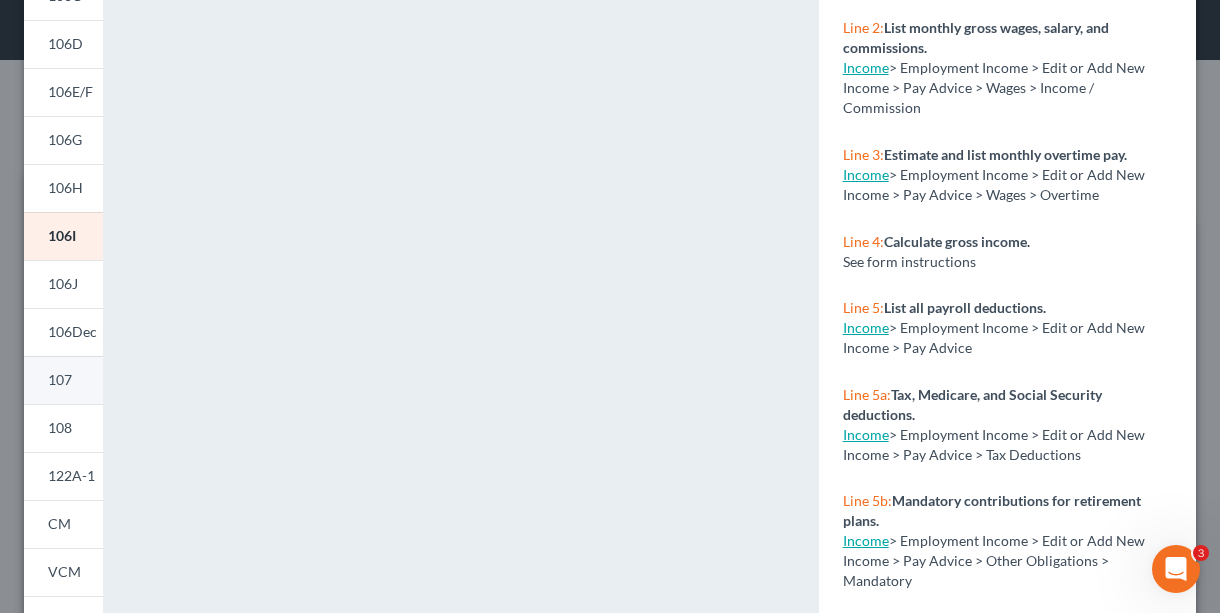 click on "107" at bounding box center (60, 379) 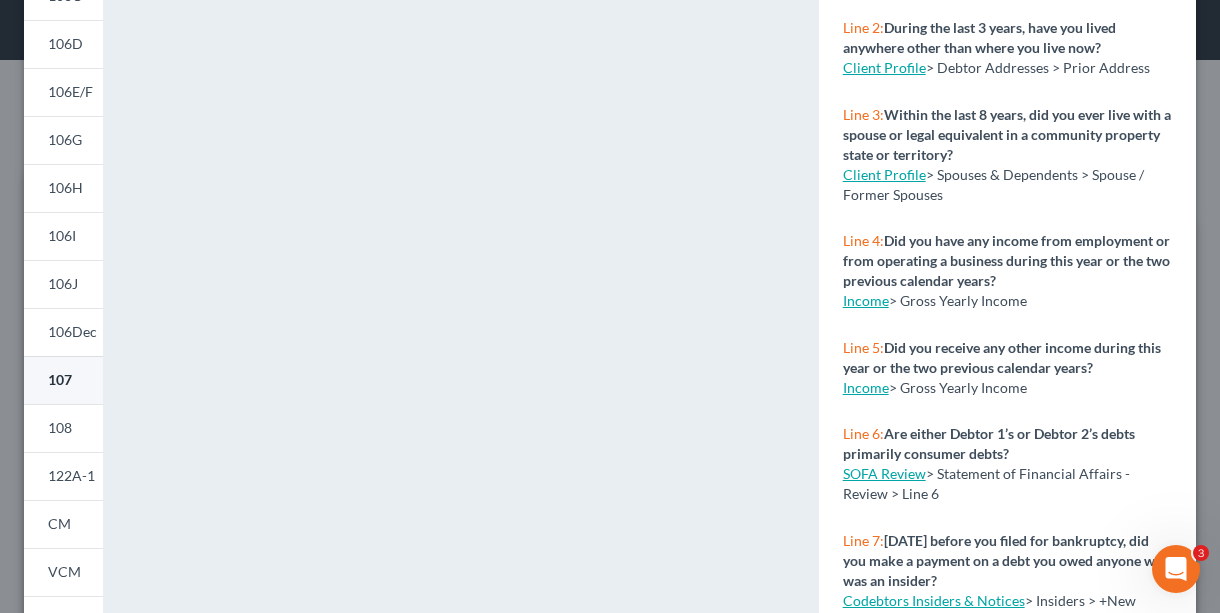 click on "107" at bounding box center [60, 379] 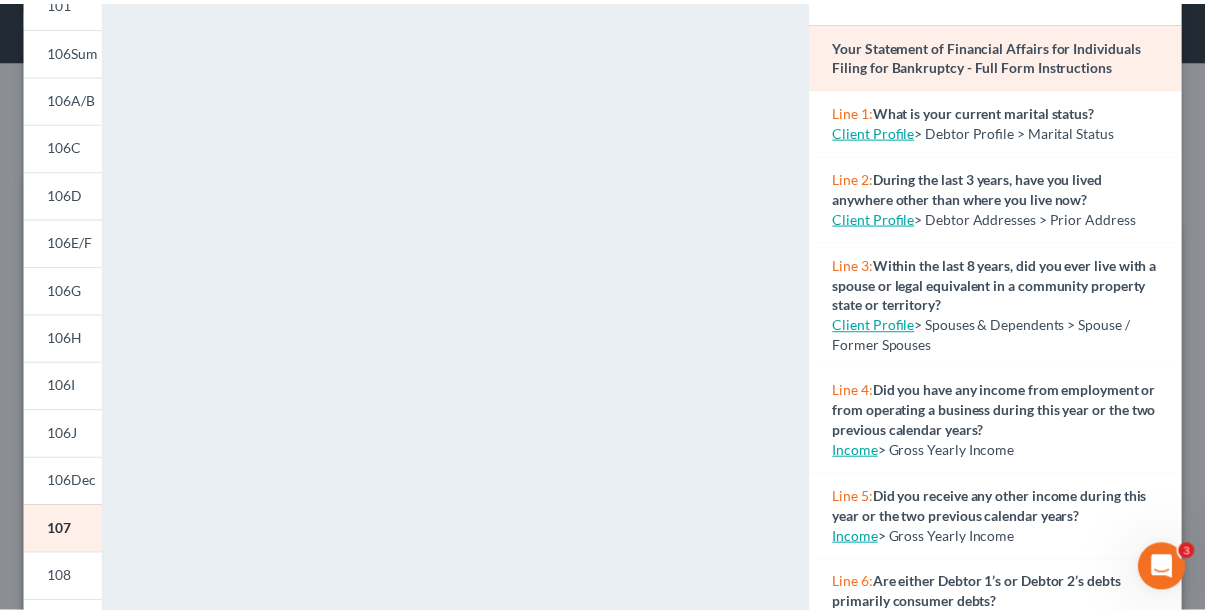 scroll, scrollTop: 0, scrollLeft: 0, axis: both 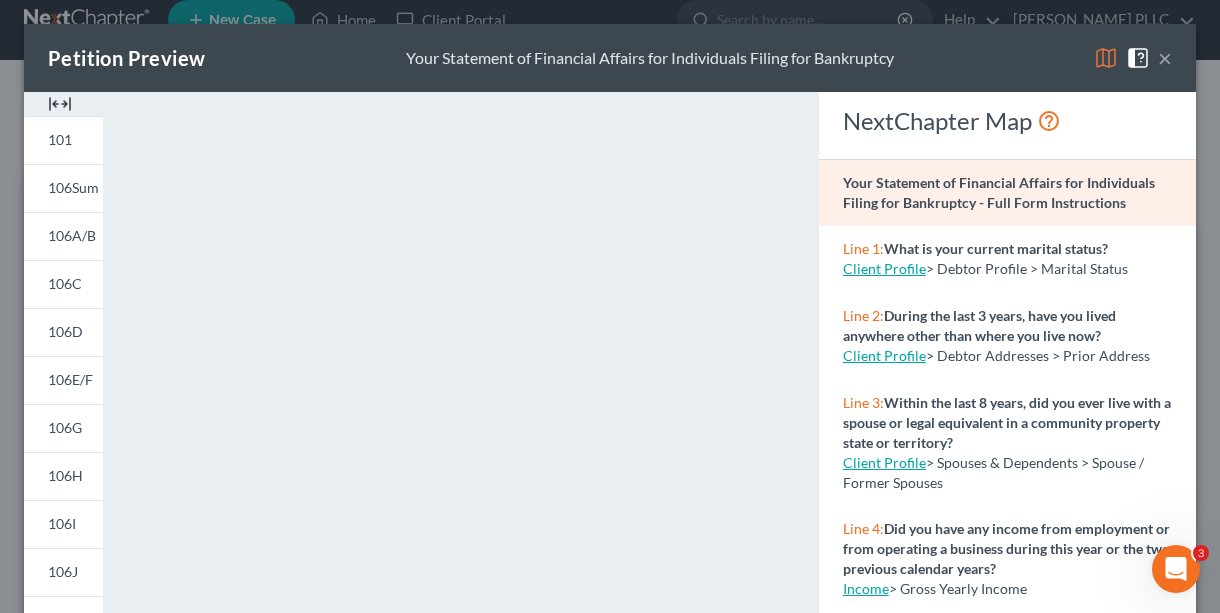 click on "×" at bounding box center (1165, 58) 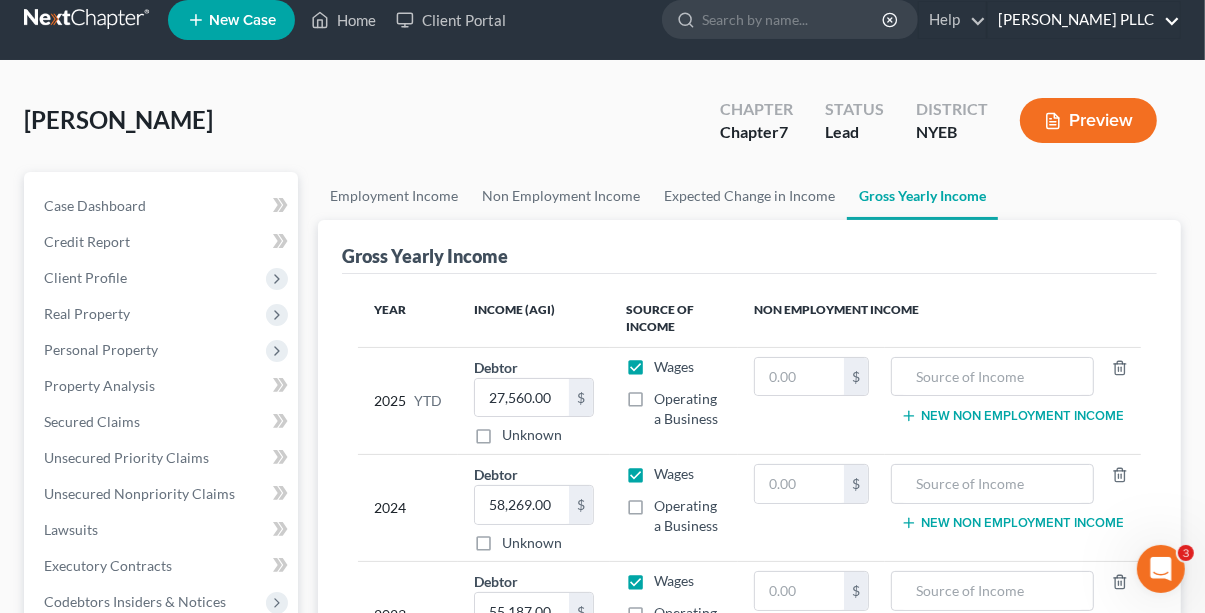 click on "[PERSON_NAME] PLLC" at bounding box center (1084, 20) 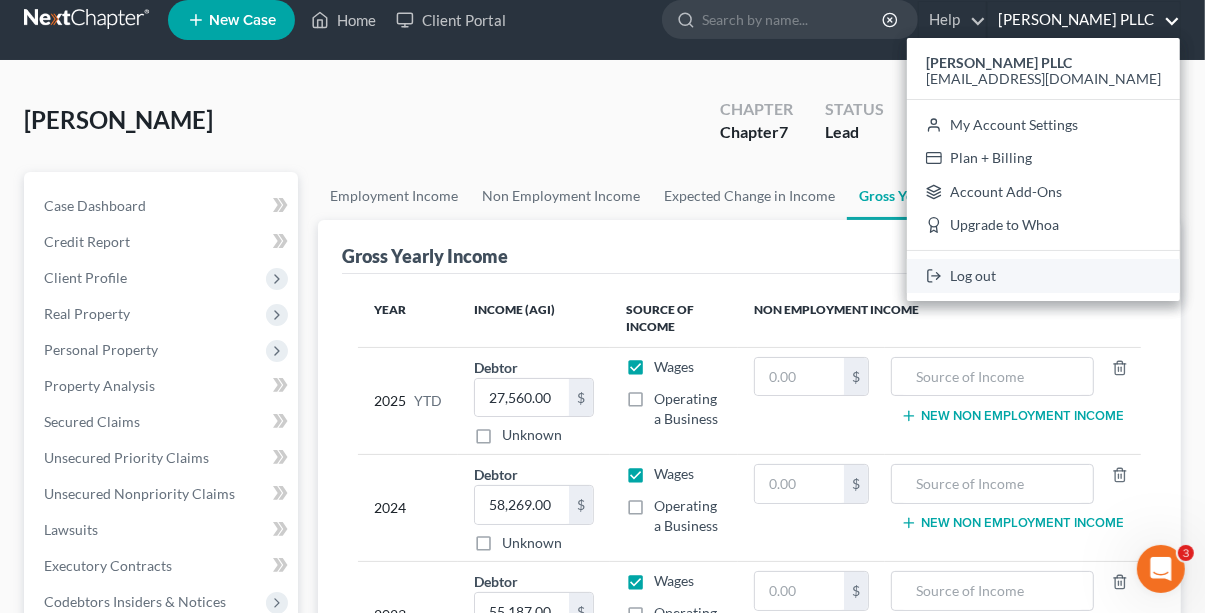 click on "Log out" at bounding box center (1043, 276) 